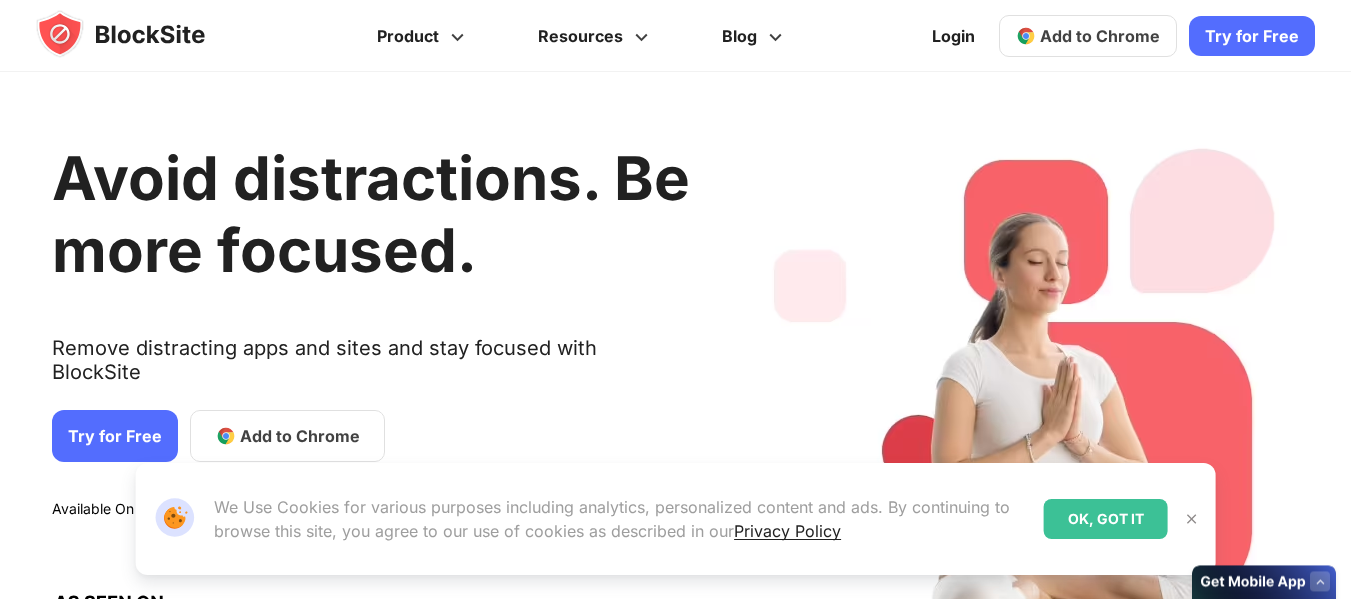 scroll, scrollTop: 0, scrollLeft: 0, axis: both 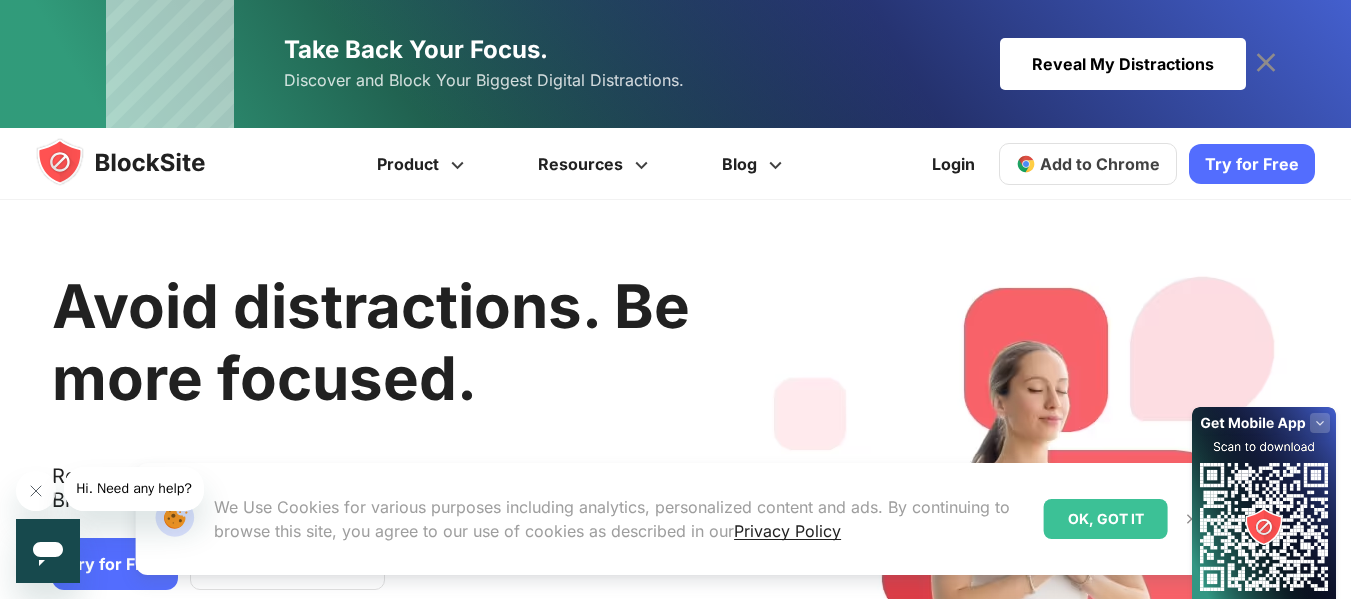 click on "Try for Free" at bounding box center (115, 564) 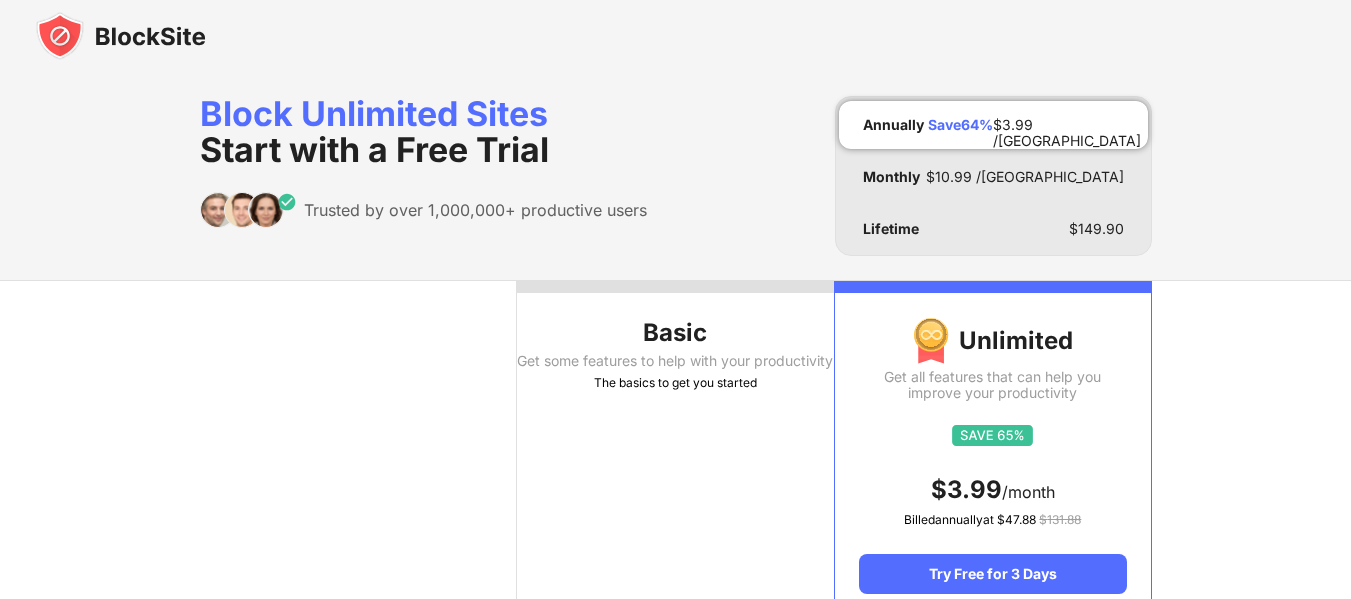 scroll, scrollTop: 0, scrollLeft: 0, axis: both 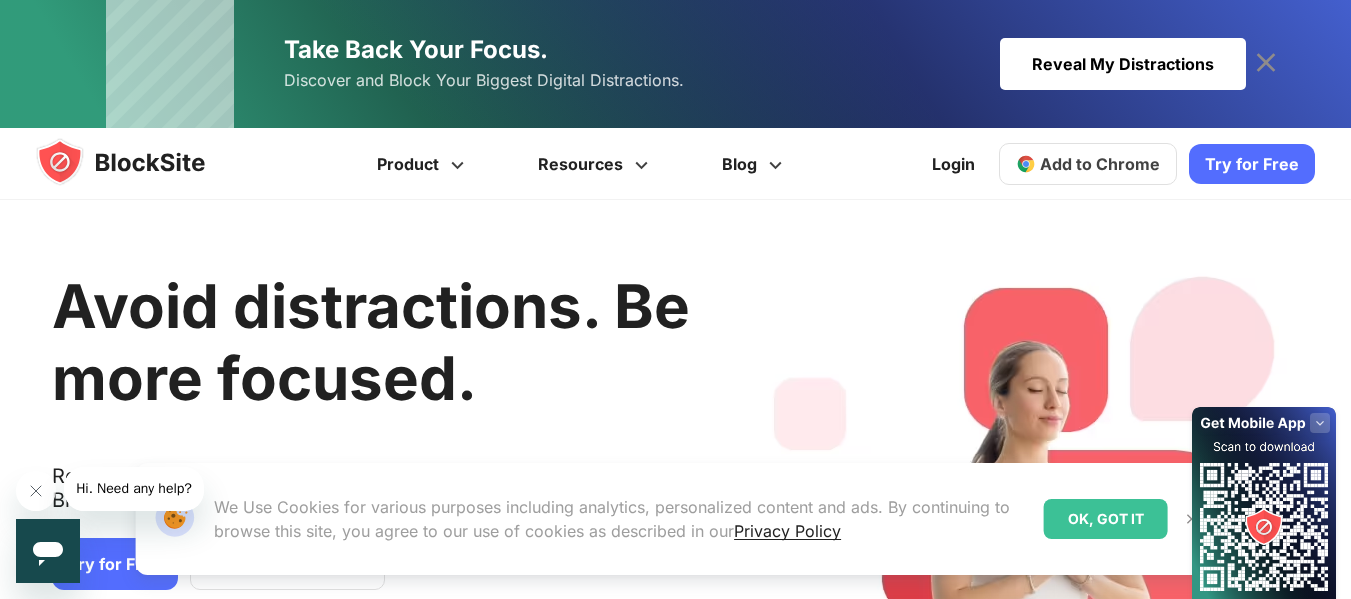 click 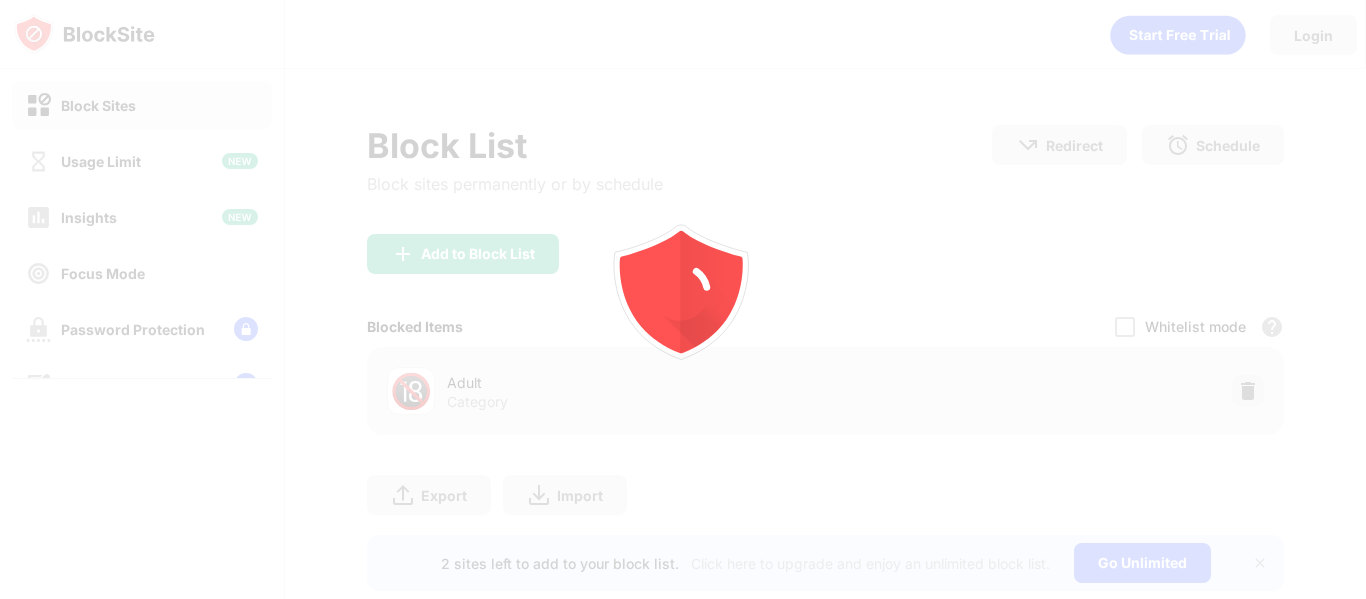 scroll, scrollTop: 0, scrollLeft: 0, axis: both 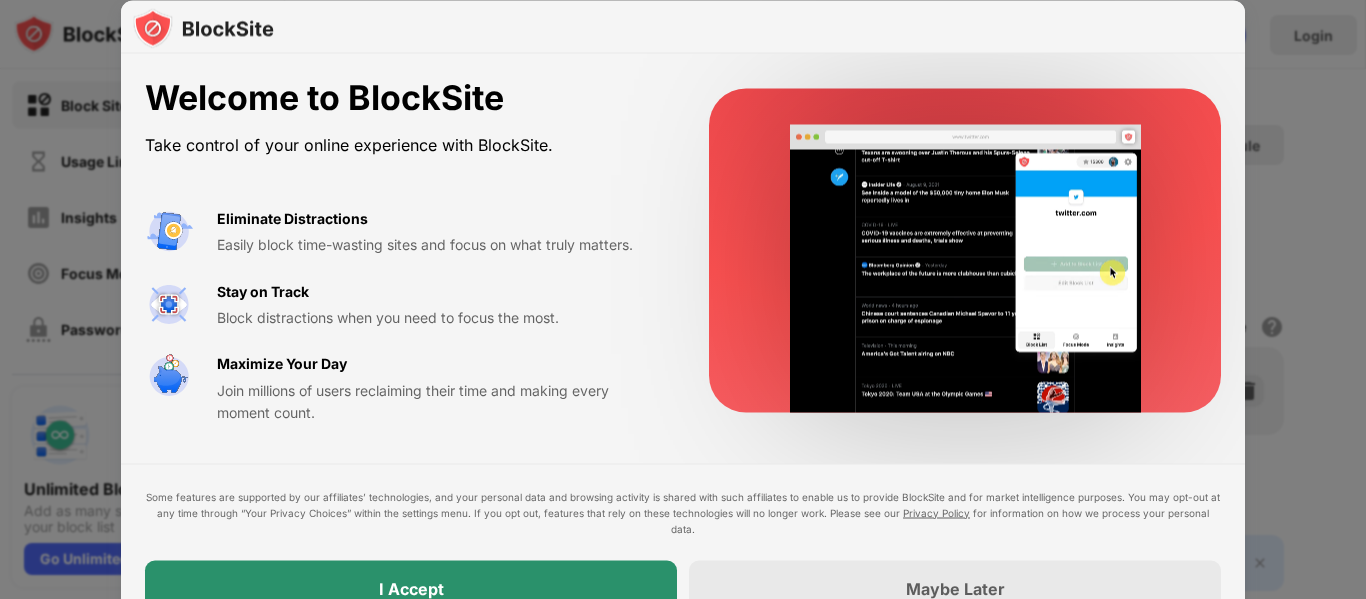 click on "Block Sites Usage Limit Insights Focus Mode Password Protection Custom Block Page Settings About Blocking Sync with other devices Disabled Unlimited Block List Add as many sites as you like to your block list Go Unlimited Login Block List Block sites permanently or by schedule Redirect Choose a site to be redirected to when blocking is active Schedule Select which days and timeframes the block list will be active Add to Block List Blocked Items Whitelist mode Block all websites except for those in your whitelist. Whitelist Mode only works with URLs and won't include categories or keywords. 🔞 Adult Category Export Export Files (for websites items only) Import Import Files (for websites items only) 2 sites left to add to your block list. Click here to upgrade and enjoy an unlimited block list. Go Unlimited Welcome to BlockSite Take control of your online experience with BlockSite. Eliminate Distractions Easily block time-wasting sites and focus on what truly matters. Stay on Track Maximize Your Day" at bounding box center (683, 299) 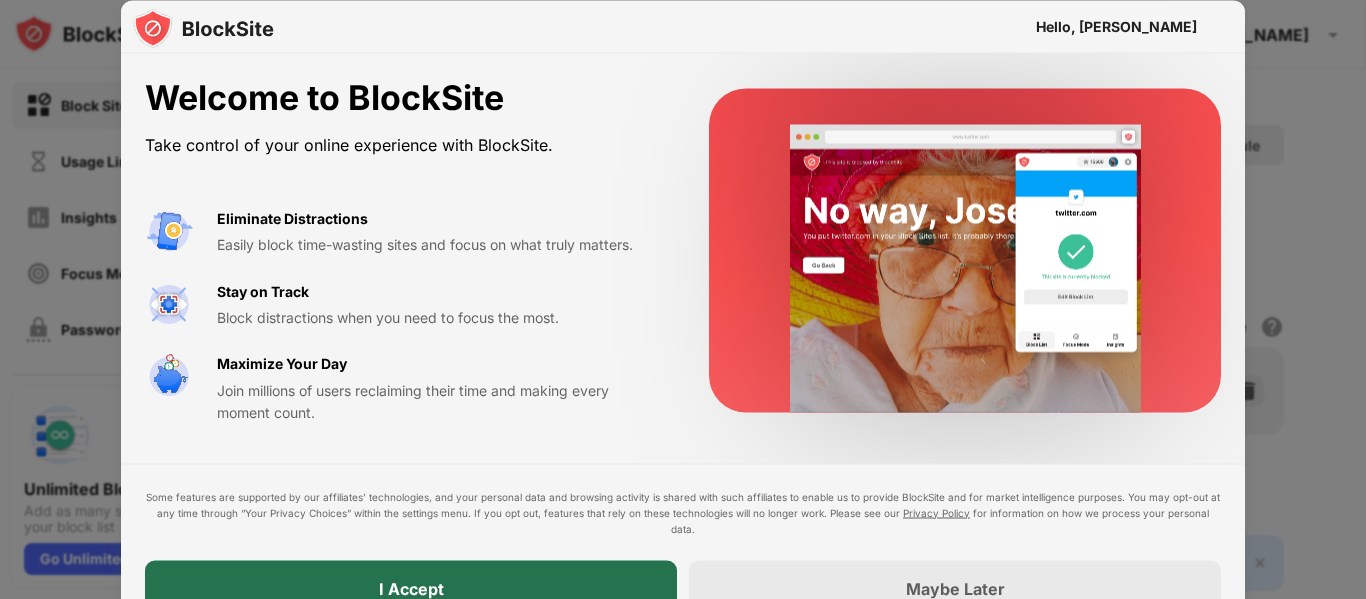 click on "I Accept" at bounding box center [411, 588] 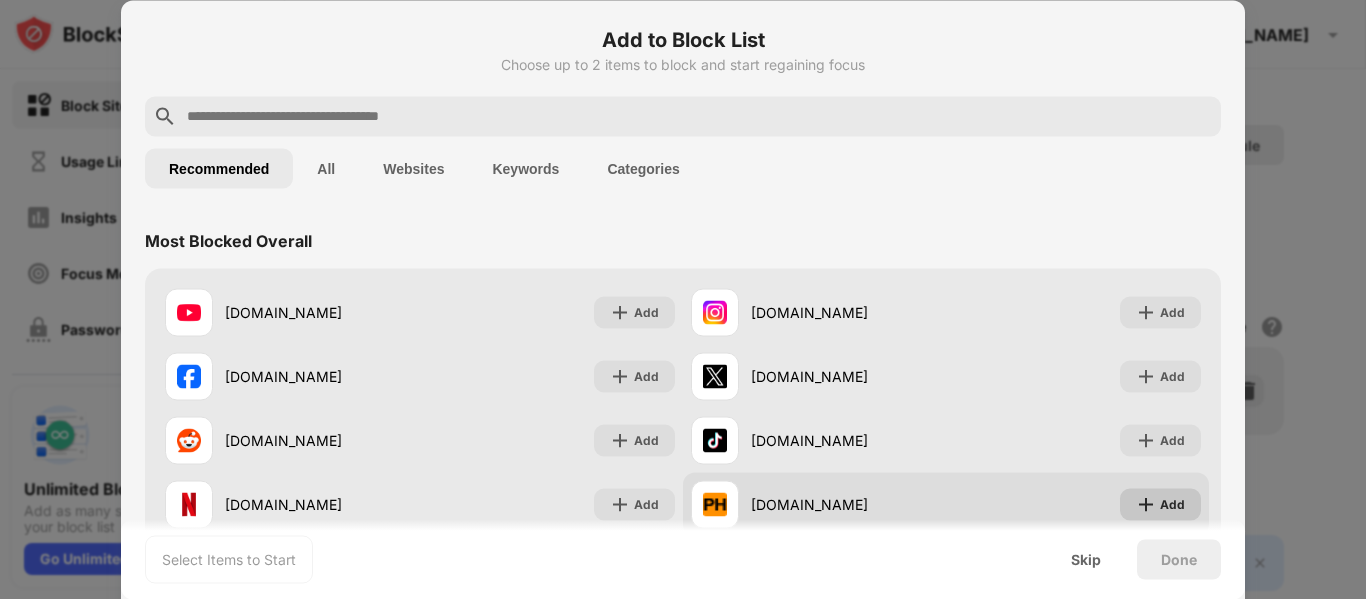 click at bounding box center [1146, 504] 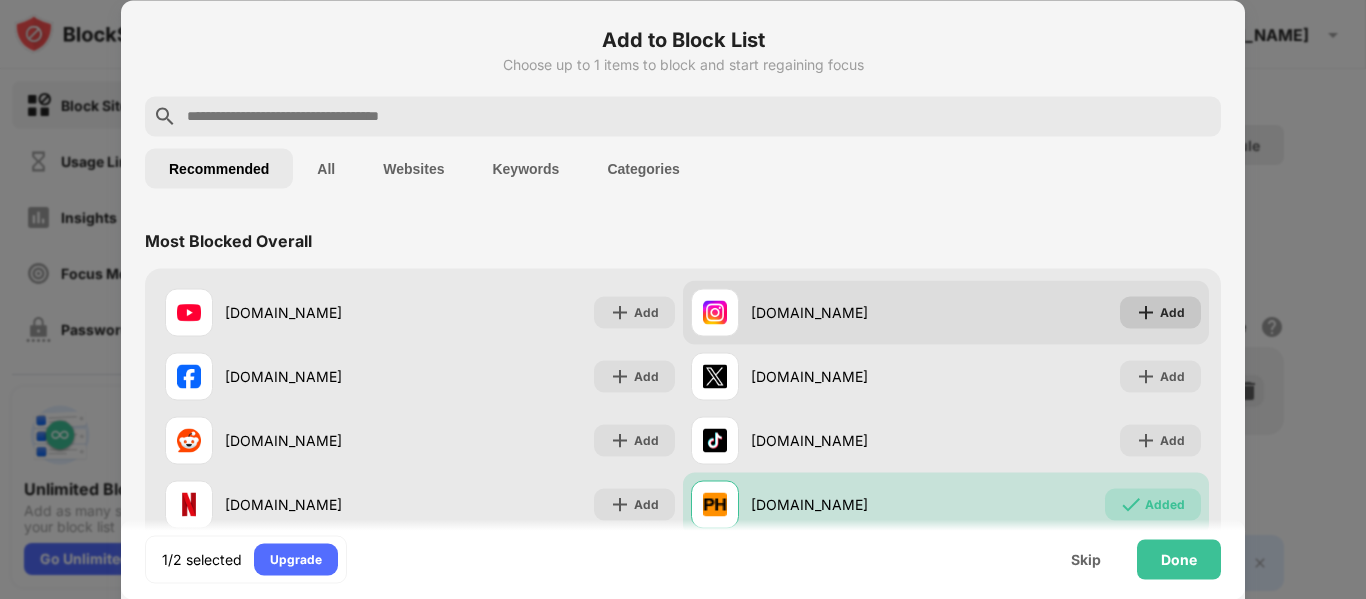 click on "Add" at bounding box center (1160, 312) 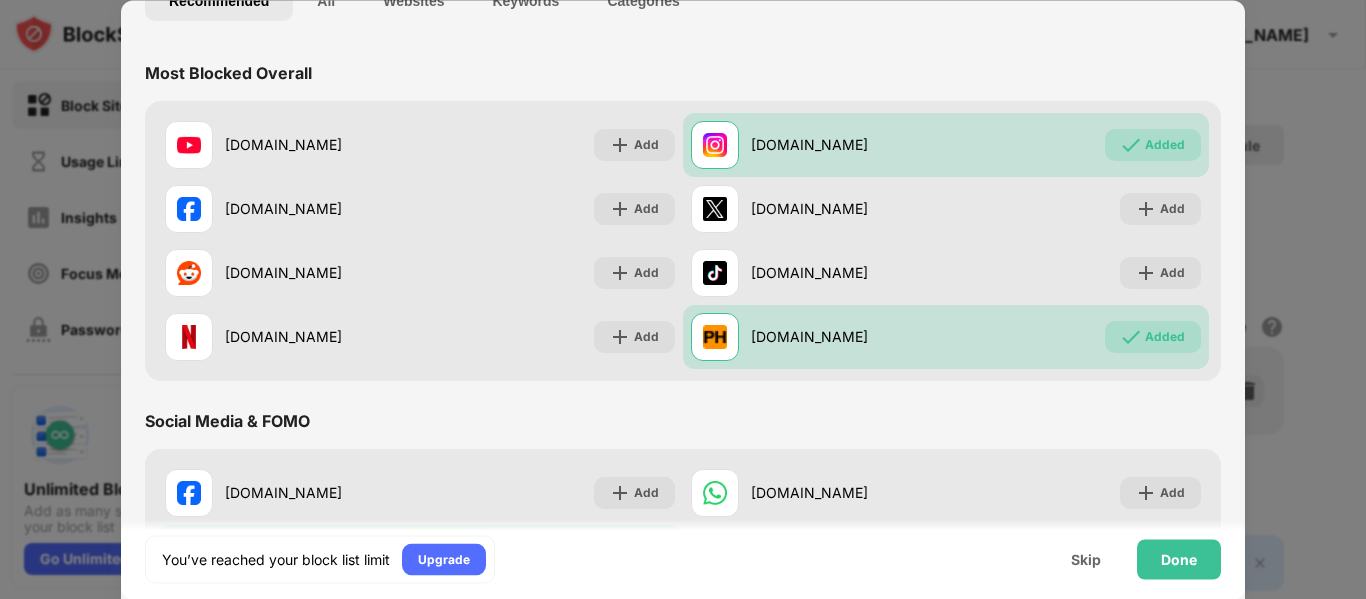 scroll, scrollTop: 168, scrollLeft: 0, axis: vertical 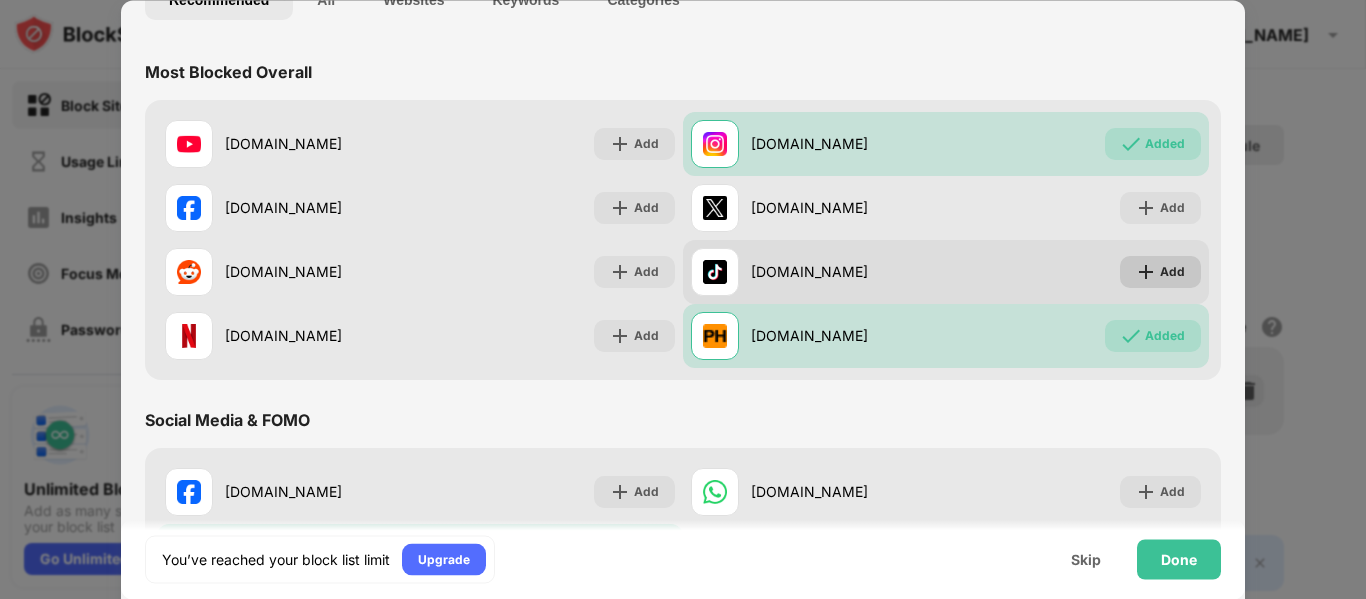 click on "Add" at bounding box center (1172, 272) 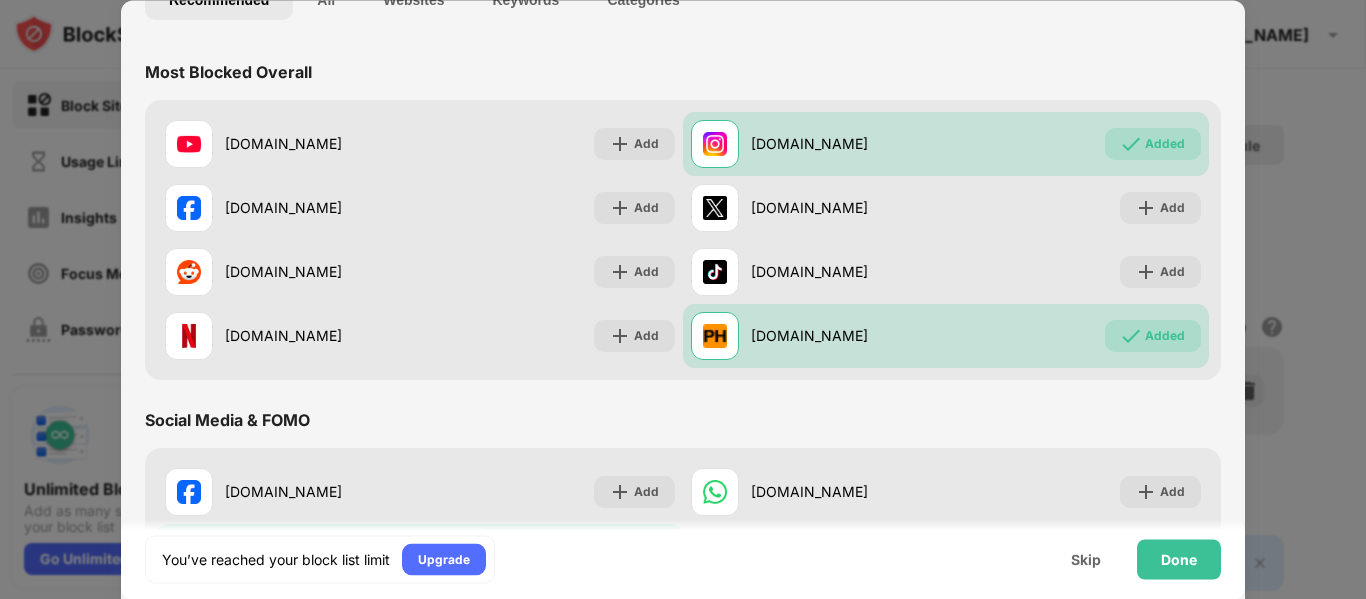 scroll, scrollTop: 0, scrollLeft: 0, axis: both 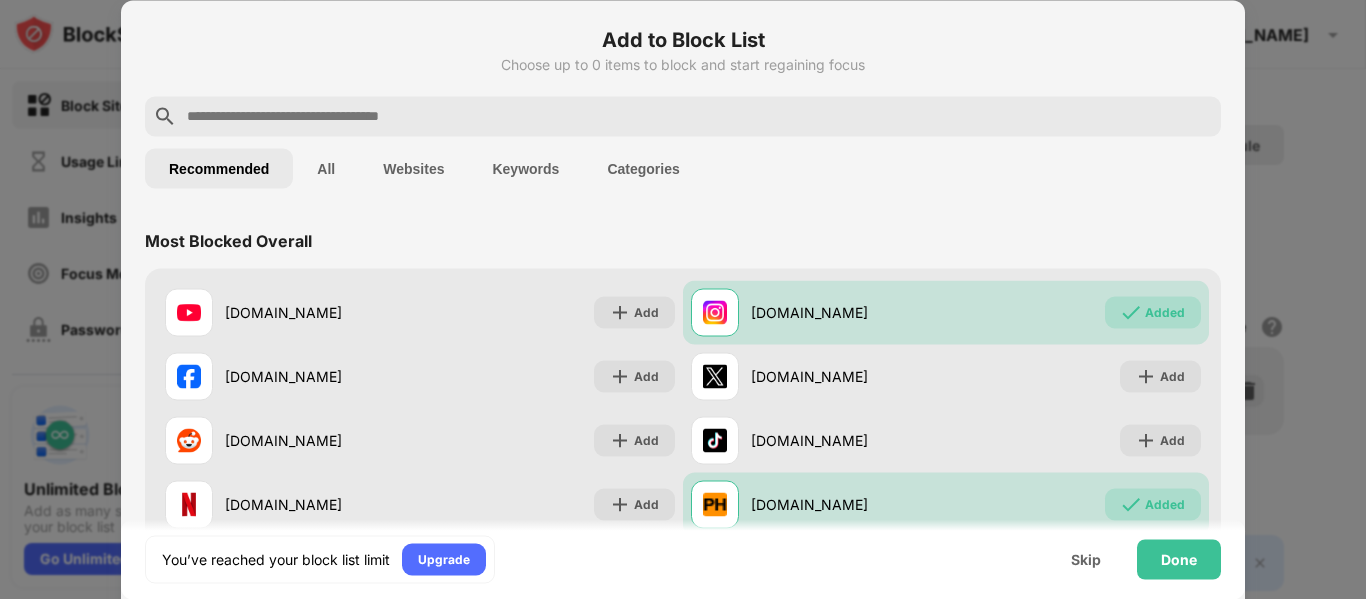 click at bounding box center [699, 116] 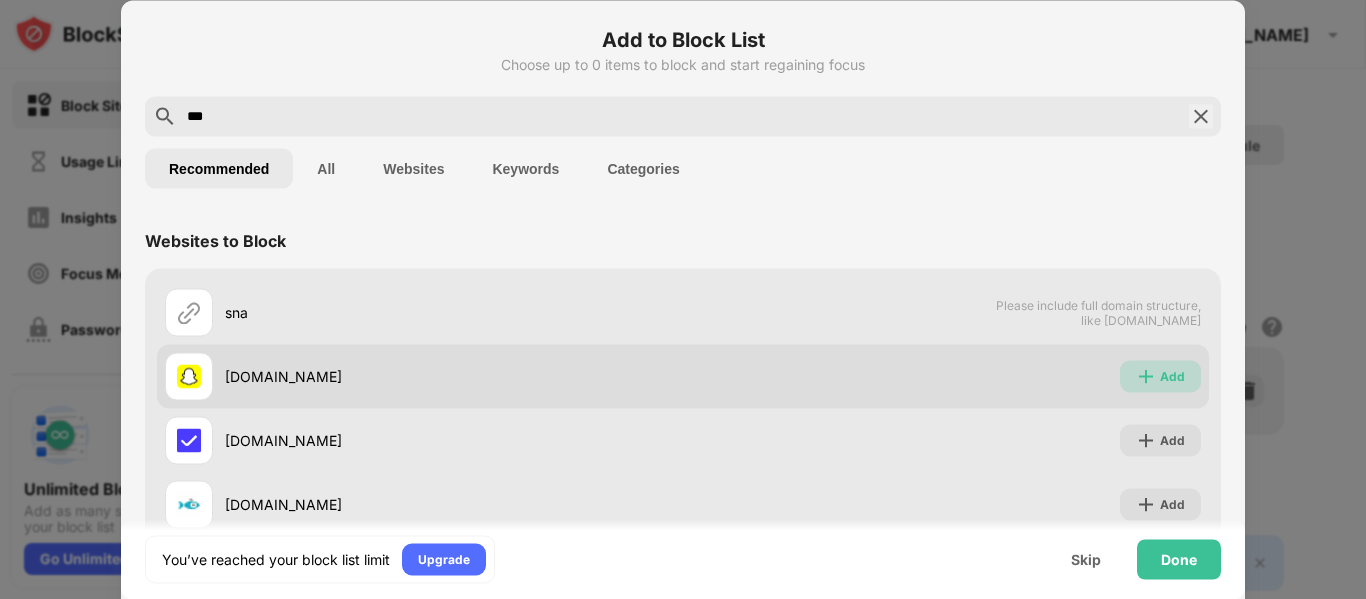 click at bounding box center (1146, 376) 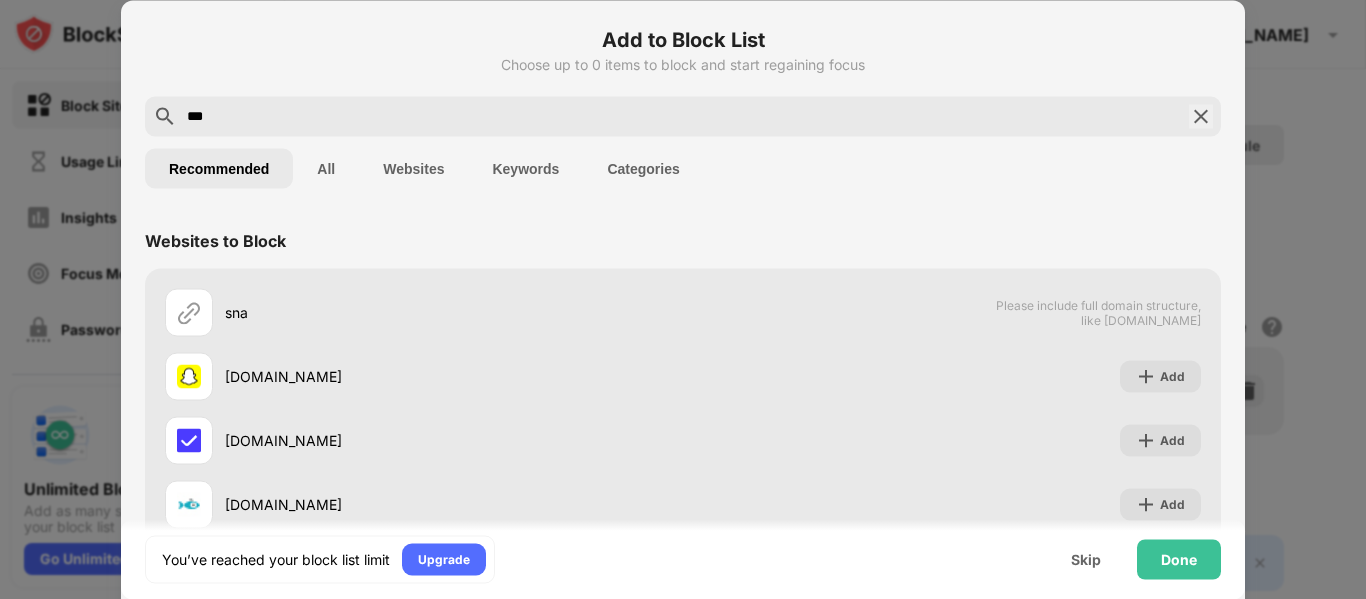 click on "***" at bounding box center (683, 116) 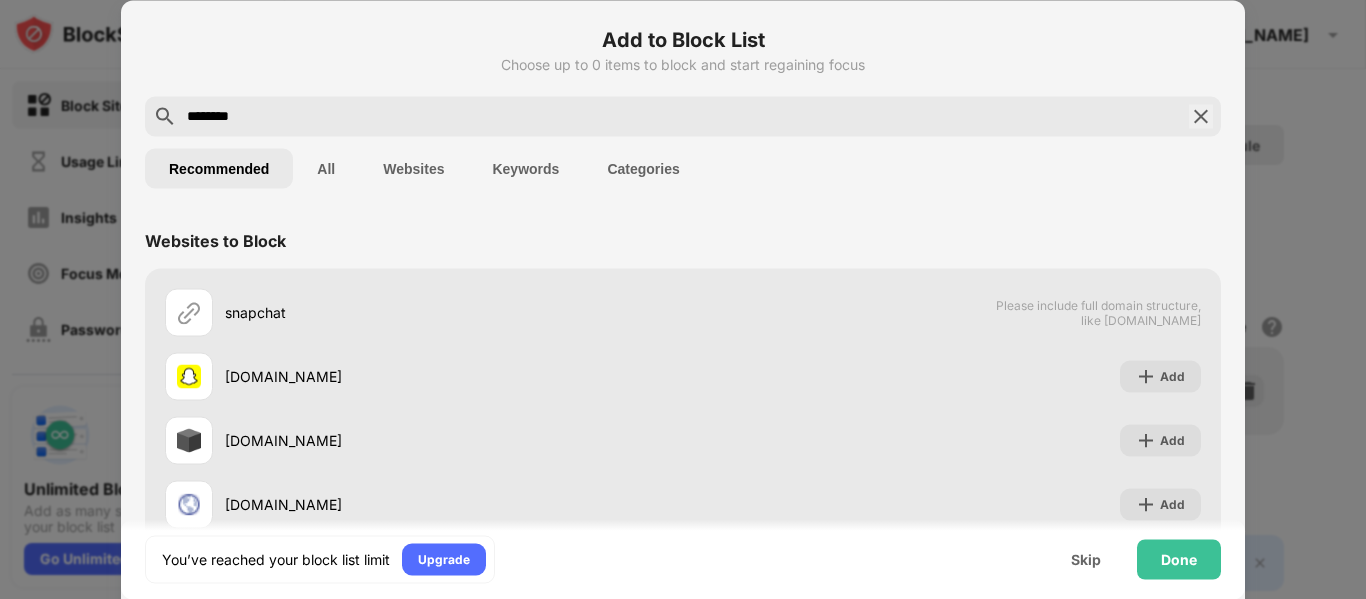 type on "********" 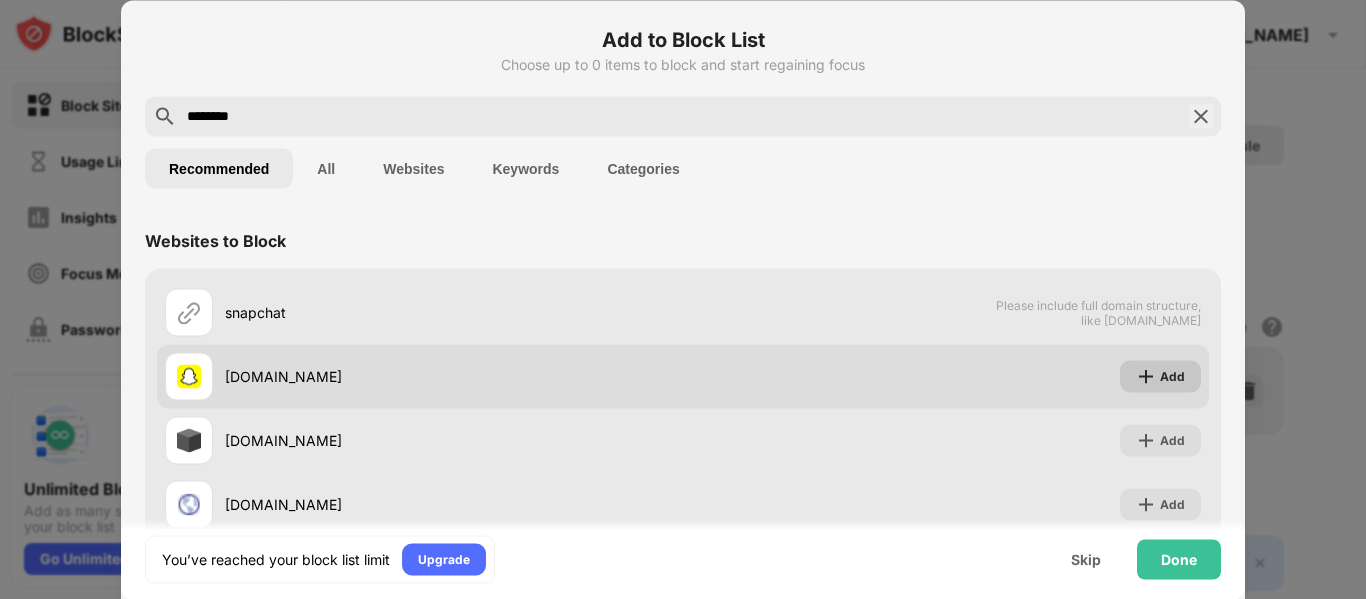 click on "Add" at bounding box center (1160, 376) 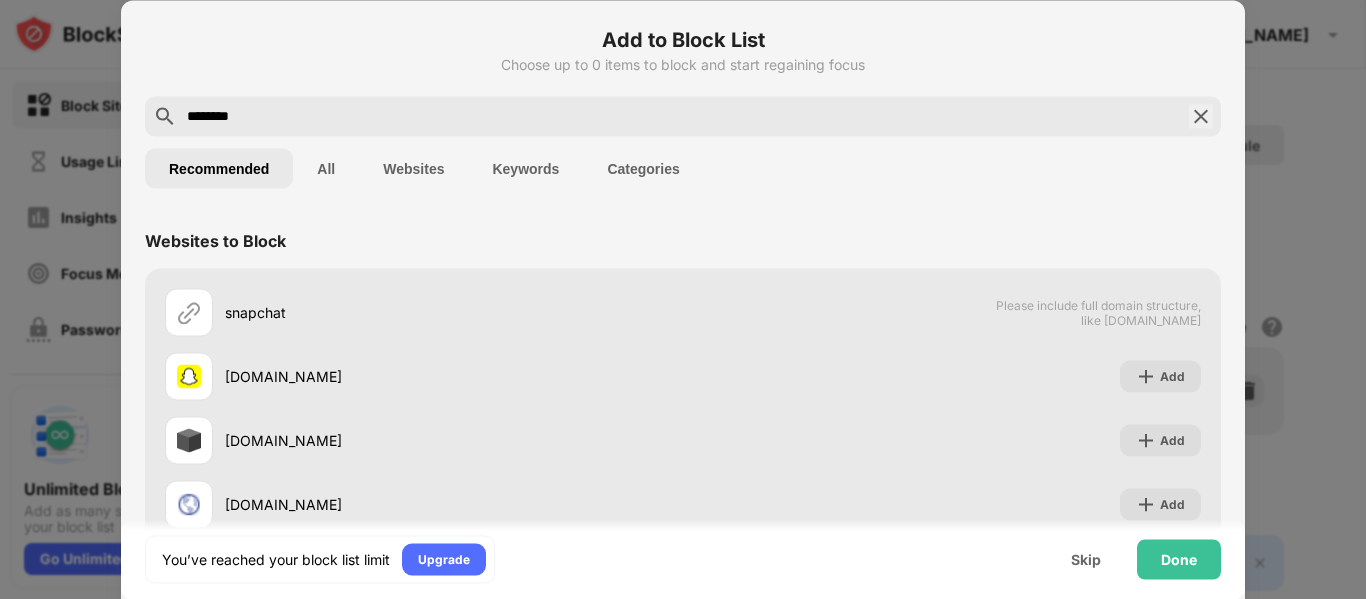 click at bounding box center [1201, 116] 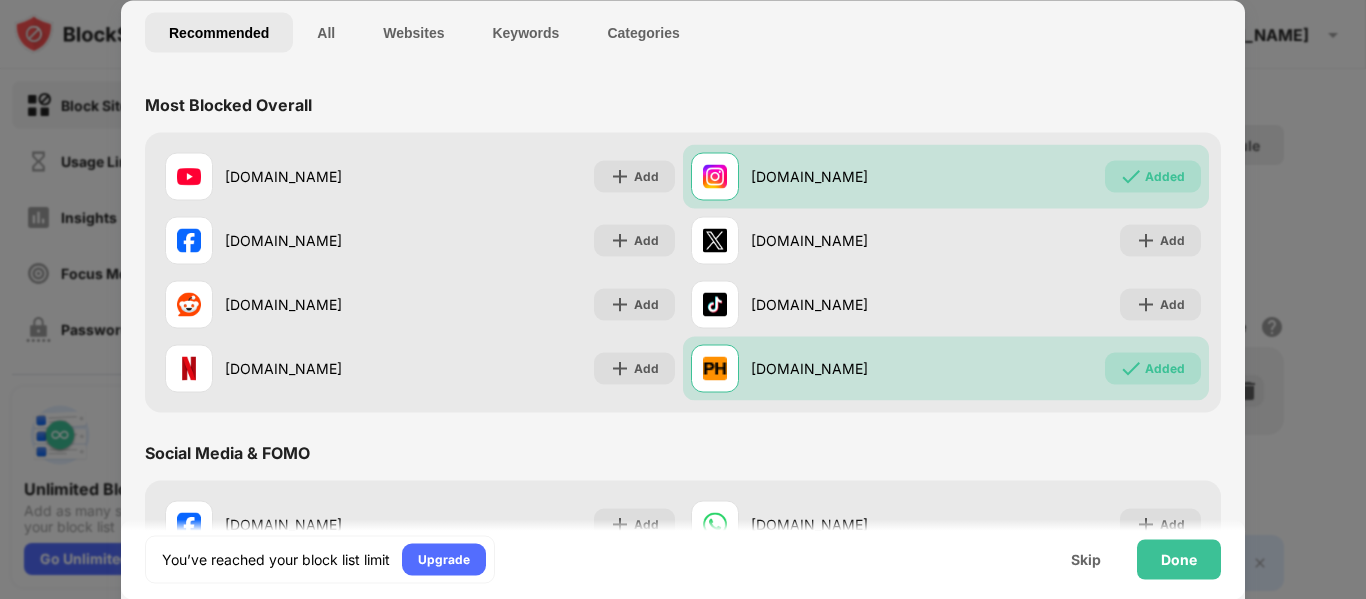 scroll, scrollTop: 168, scrollLeft: 0, axis: vertical 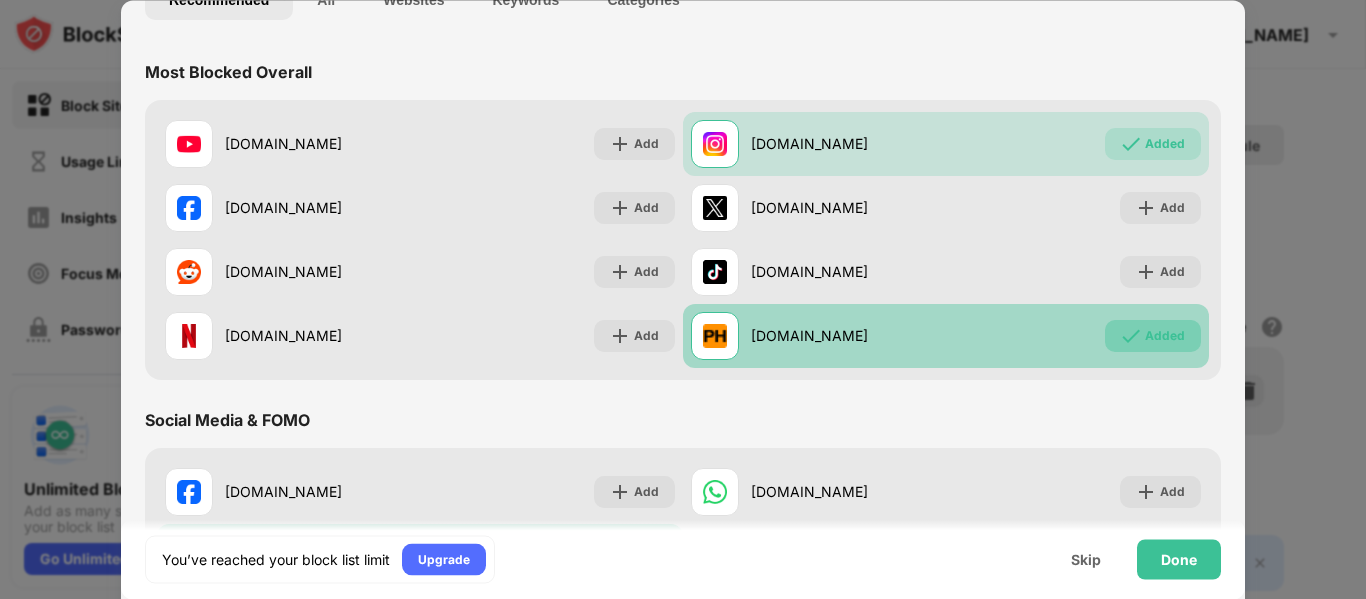 click on "Added" at bounding box center [1165, 336] 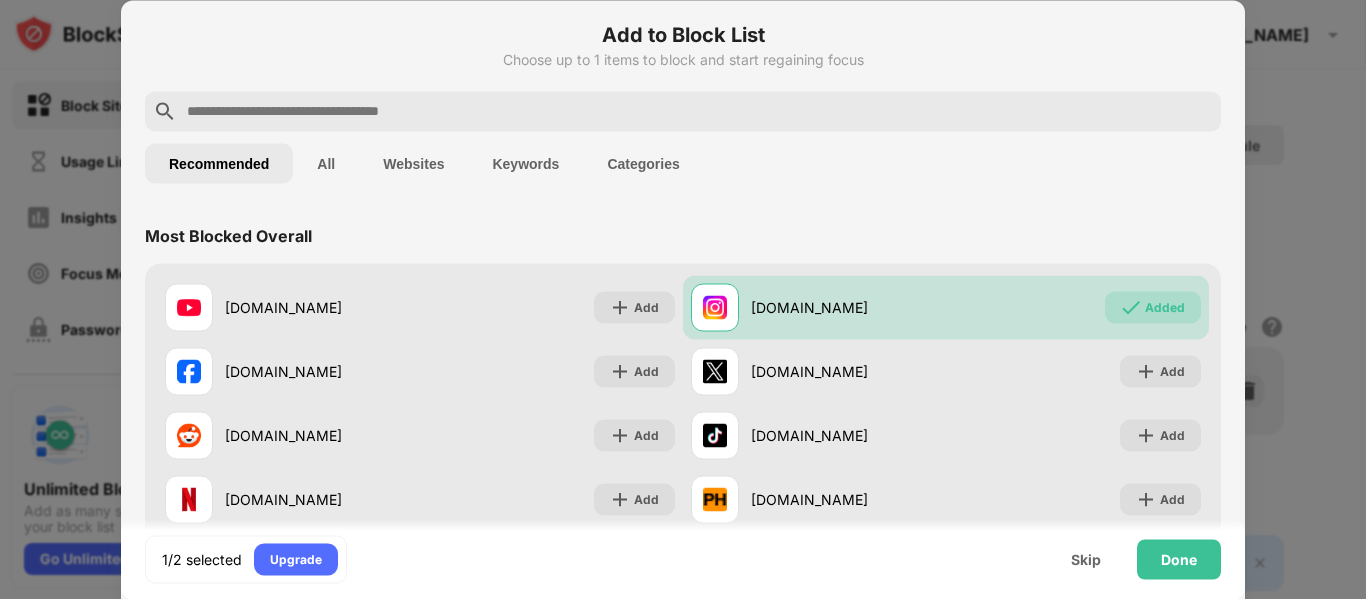 scroll, scrollTop: 0, scrollLeft: 0, axis: both 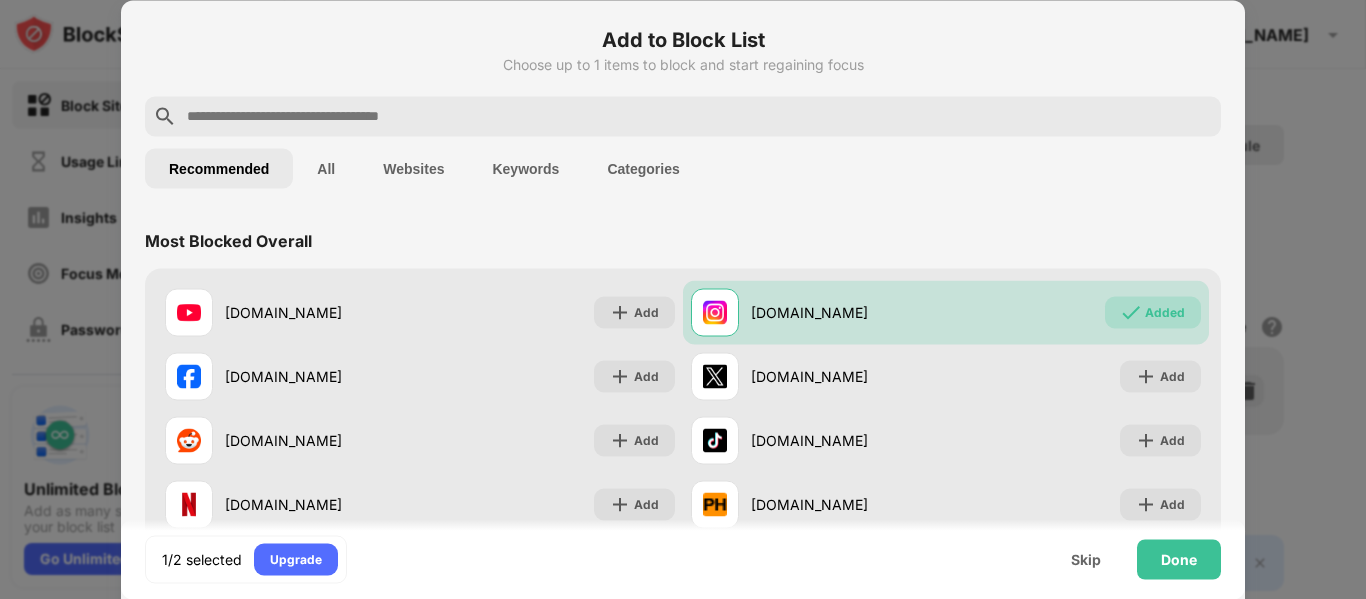 click at bounding box center [699, 116] 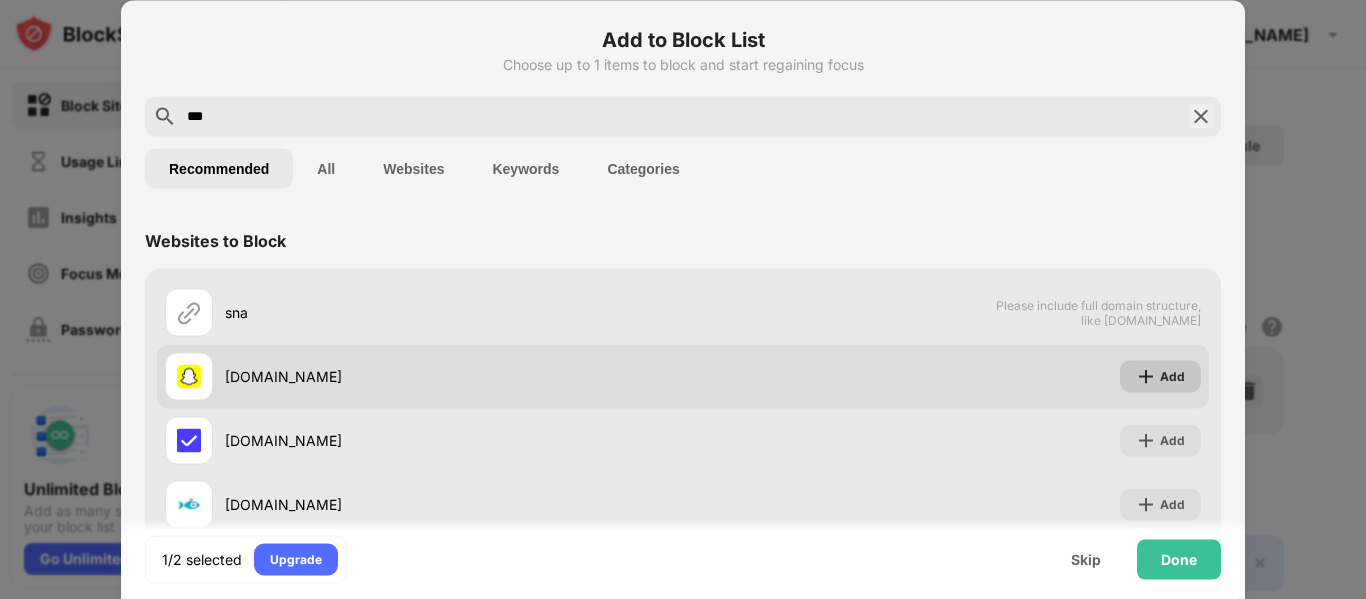 type on "***" 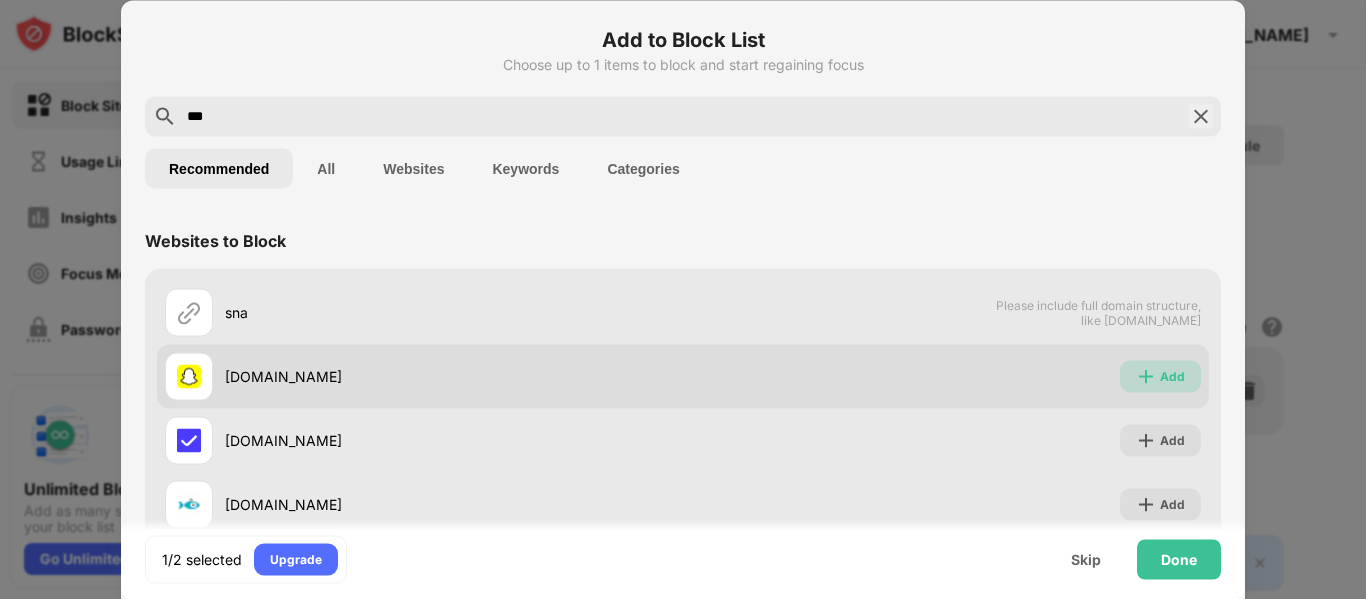 click at bounding box center [1146, 376] 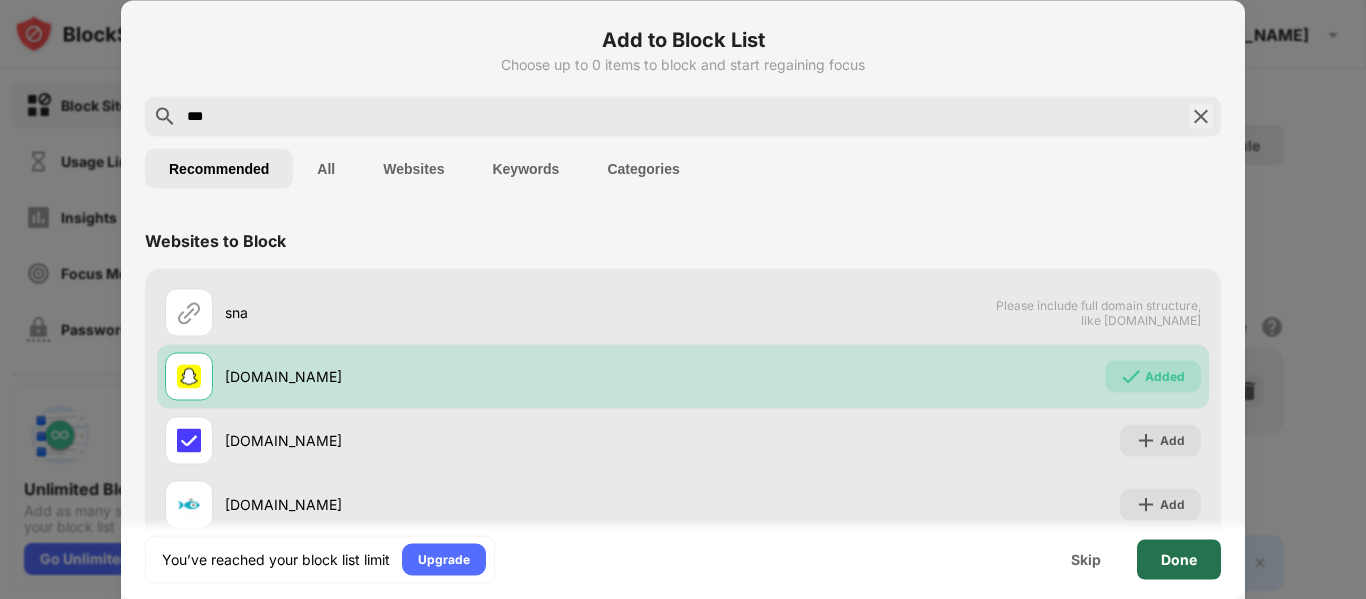 click on "Done" at bounding box center (1179, 559) 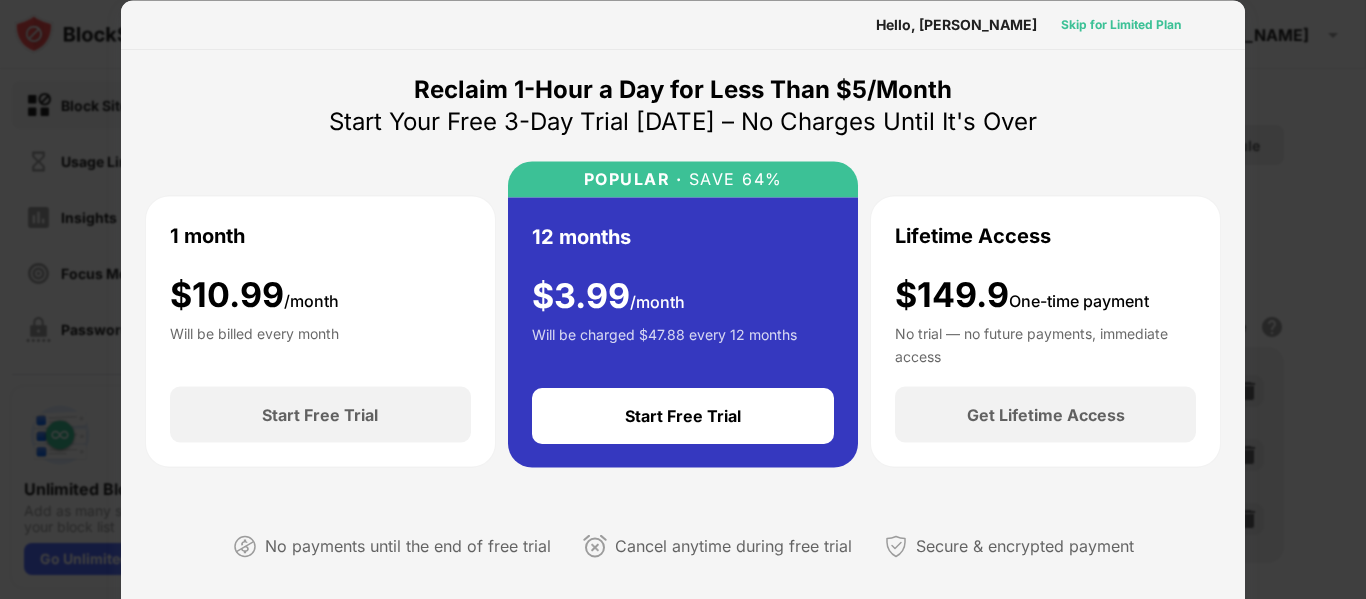 click on "Skip for Limited Plan" at bounding box center (1121, 24) 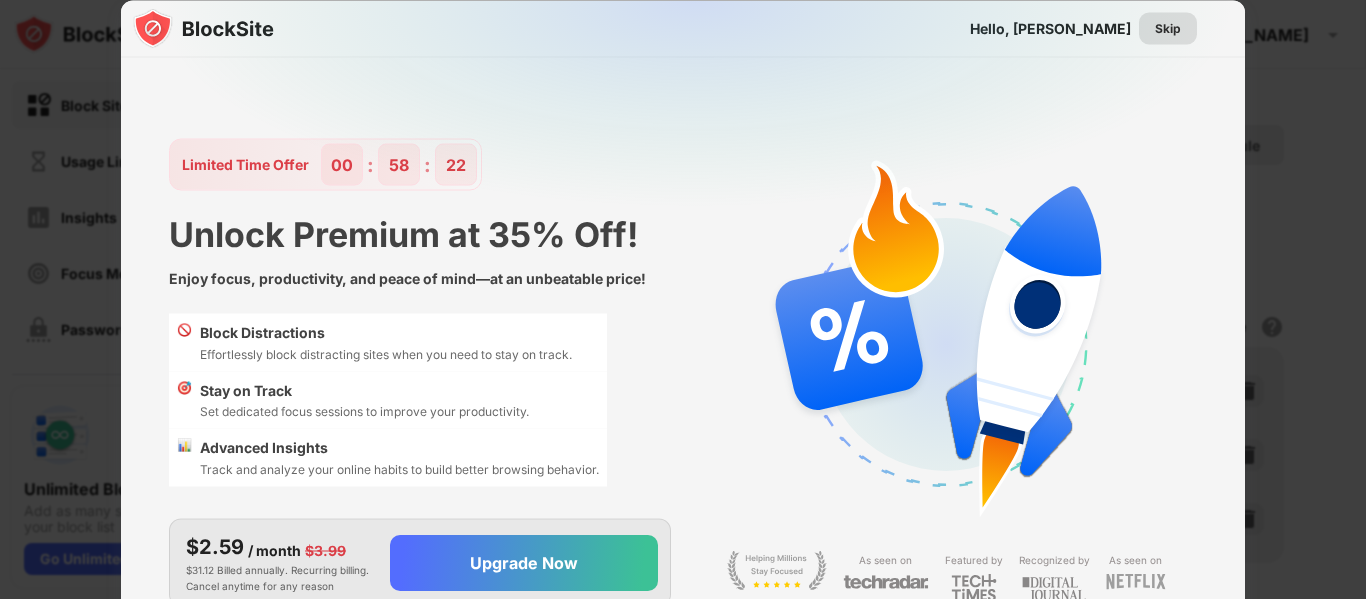 click on "Skip" at bounding box center [1168, 28] 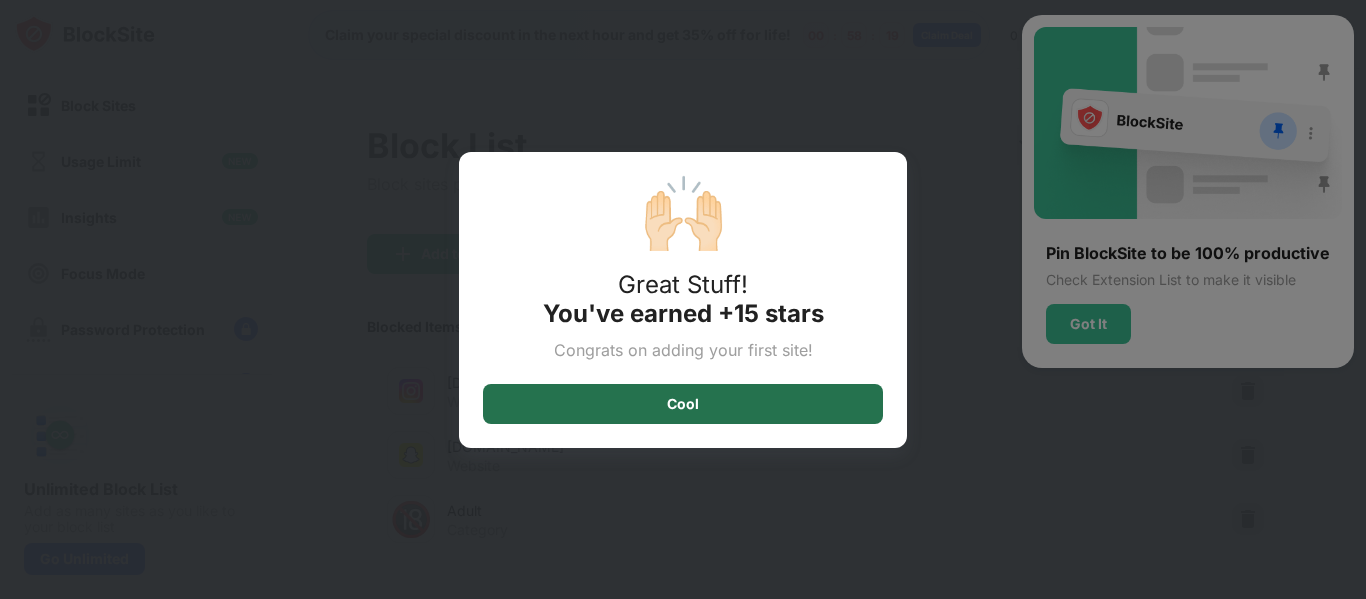 click on "Cool" at bounding box center (683, 404) 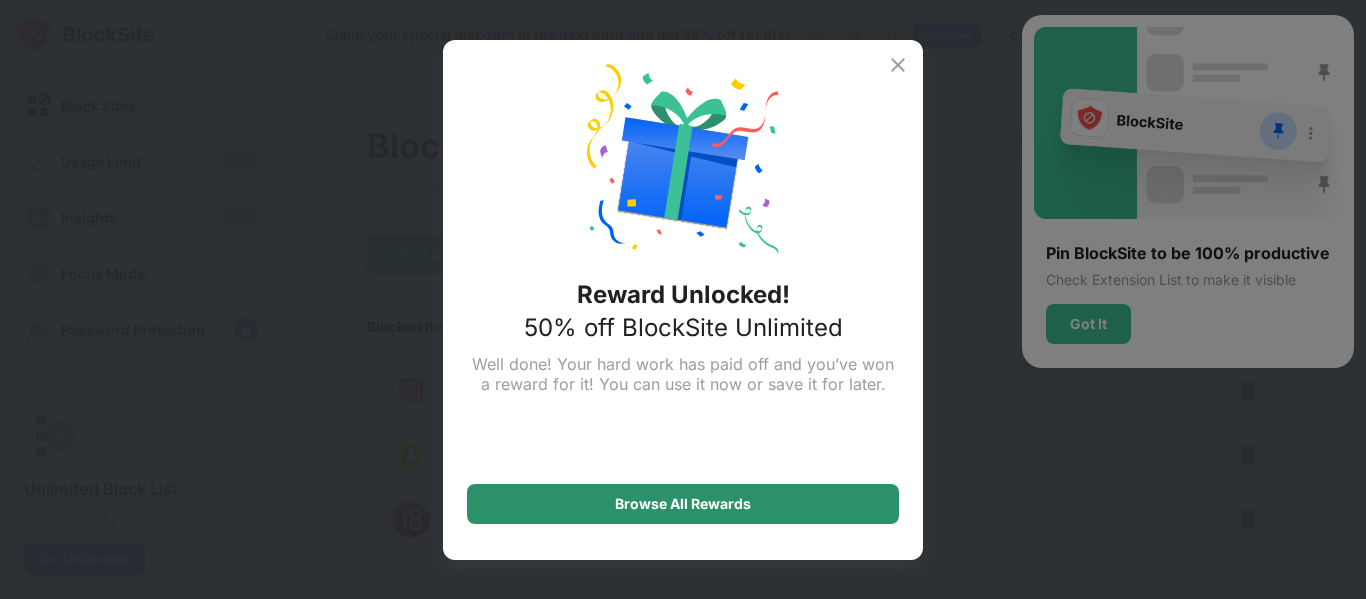 click on "Browse All Rewards" at bounding box center (683, 504) 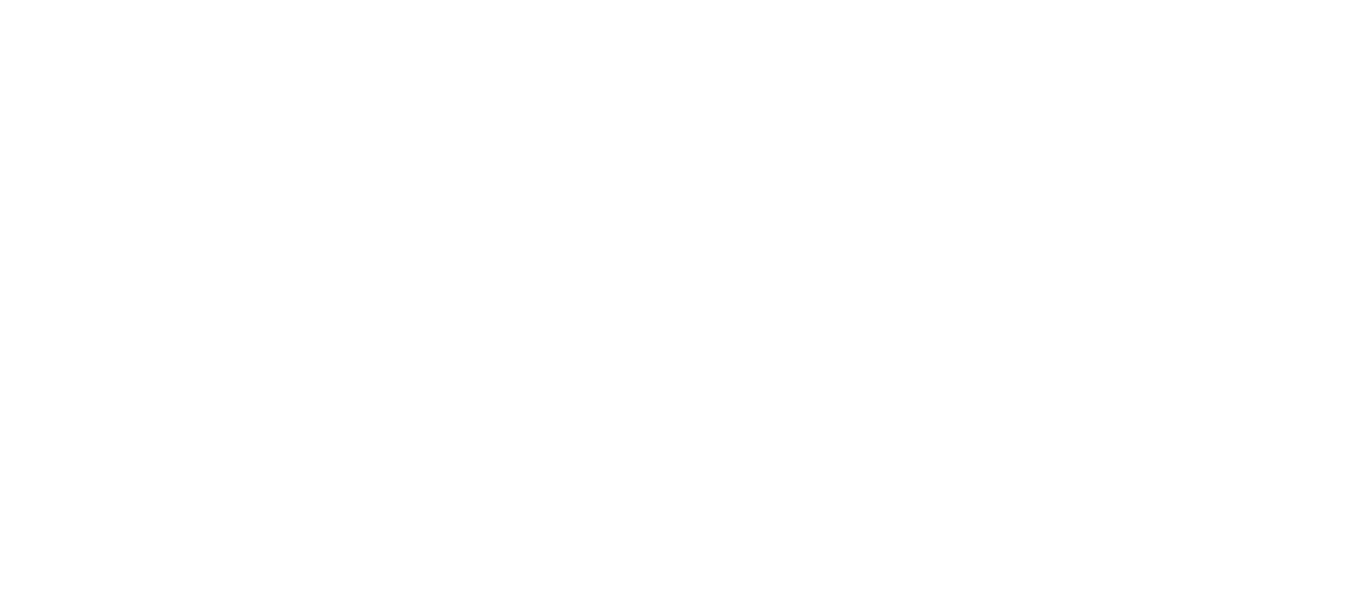 scroll, scrollTop: 0, scrollLeft: 0, axis: both 